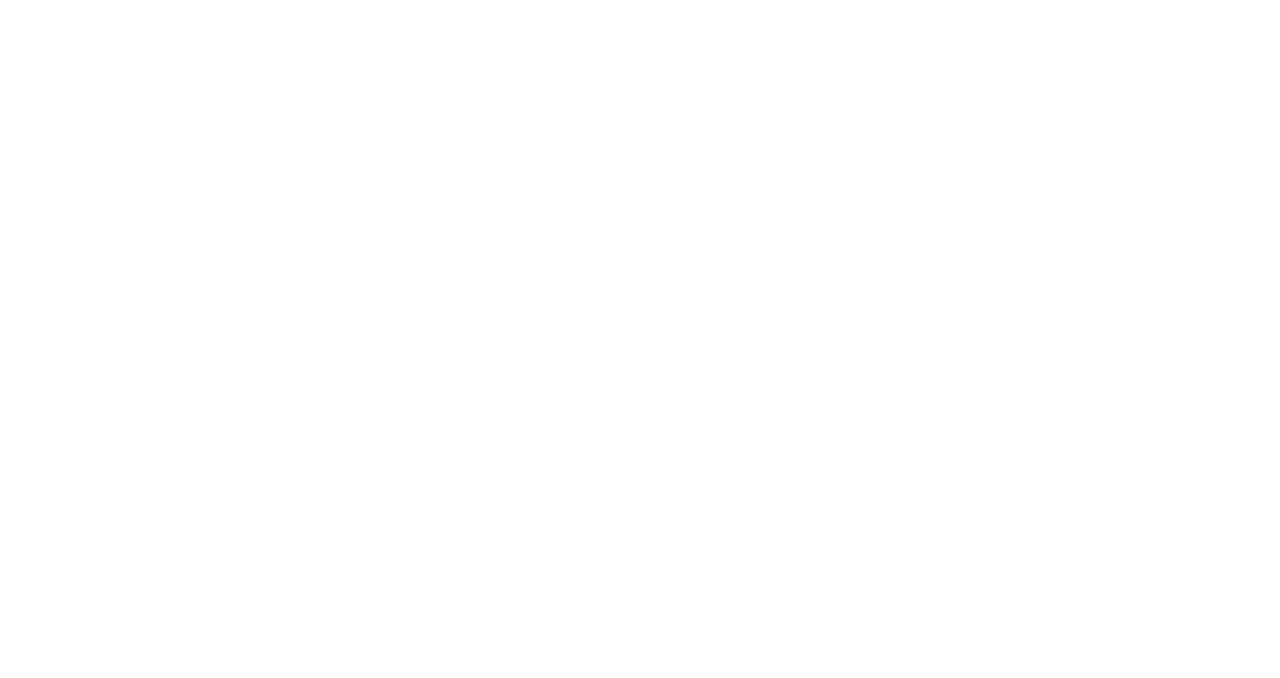 scroll, scrollTop: 0, scrollLeft: 0, axis: both 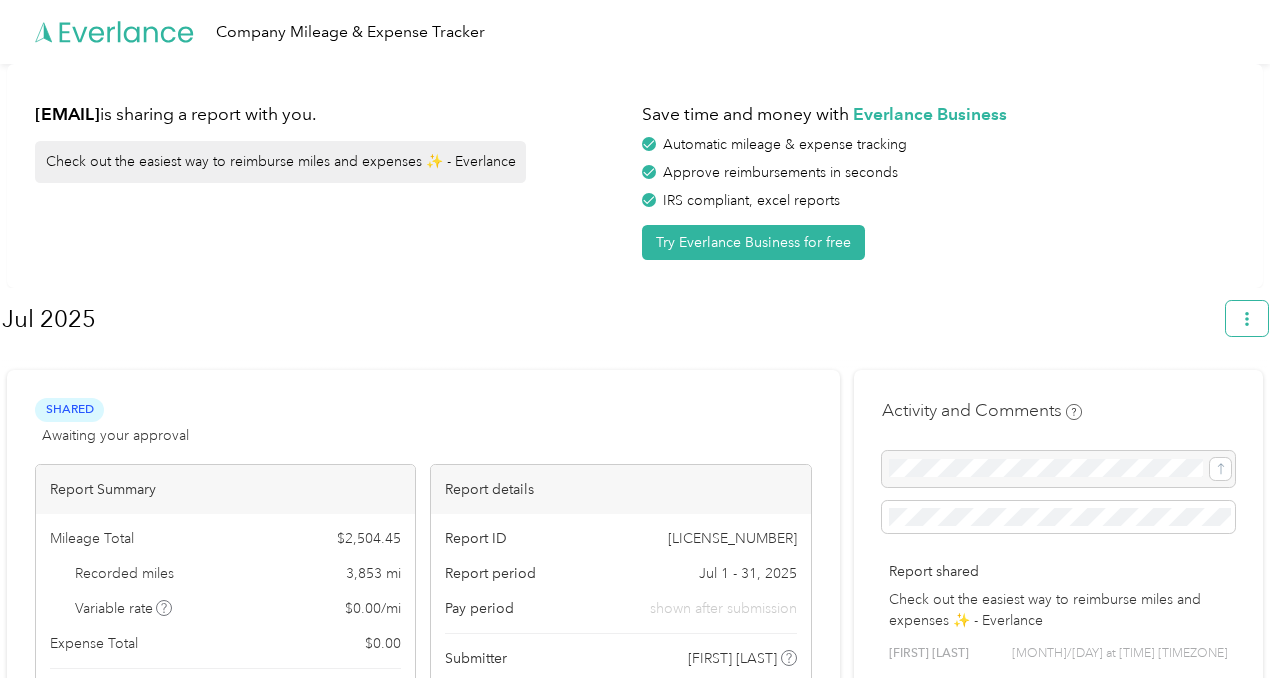 click 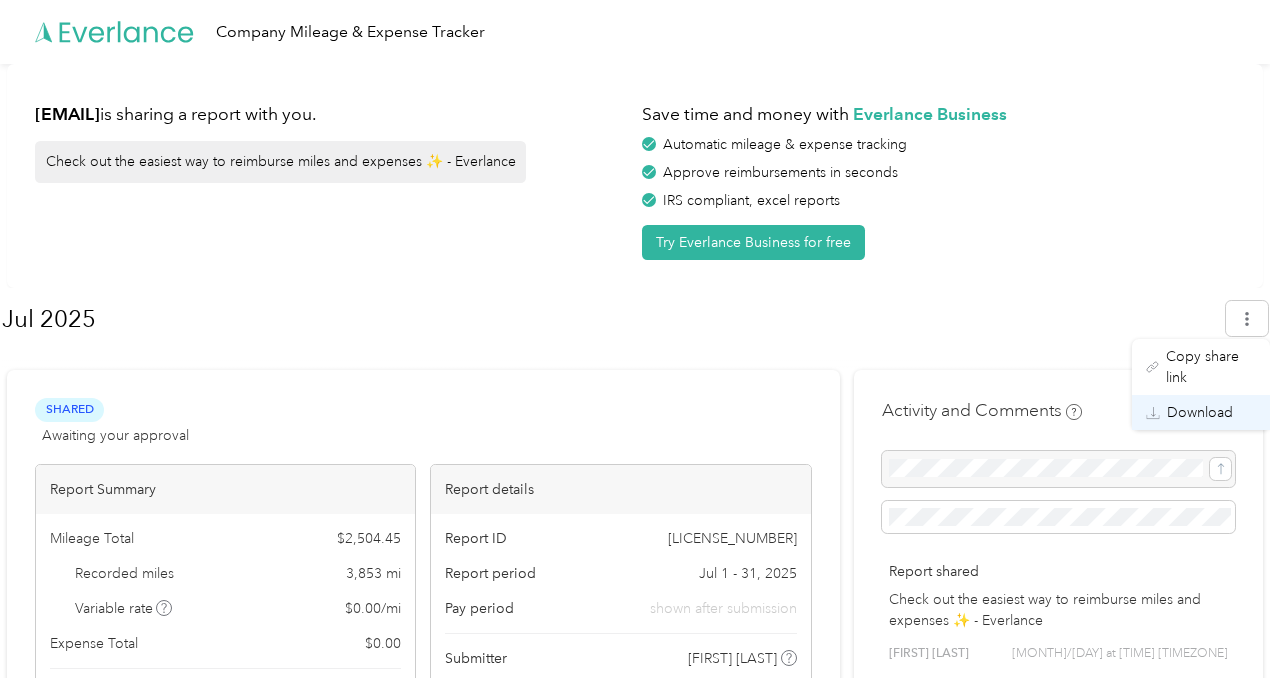 click on "Download" at bounding box center (1200, 412) 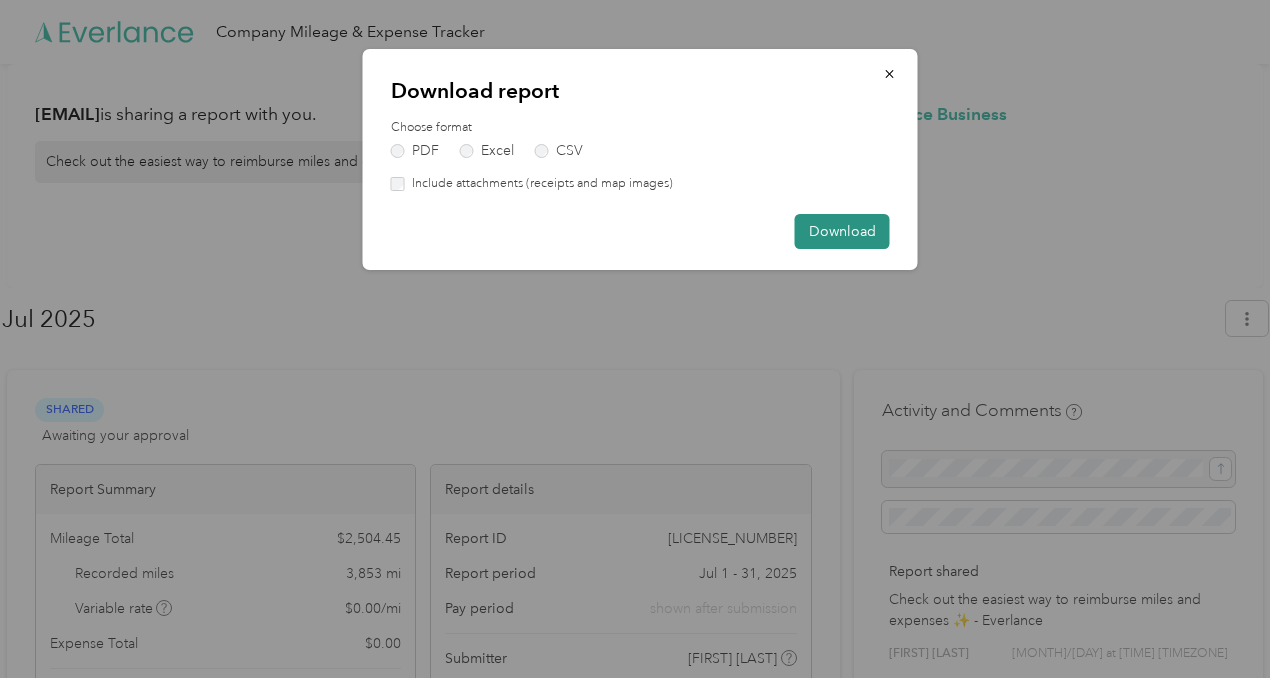 click on "Download" at bounding box center (842, 231) 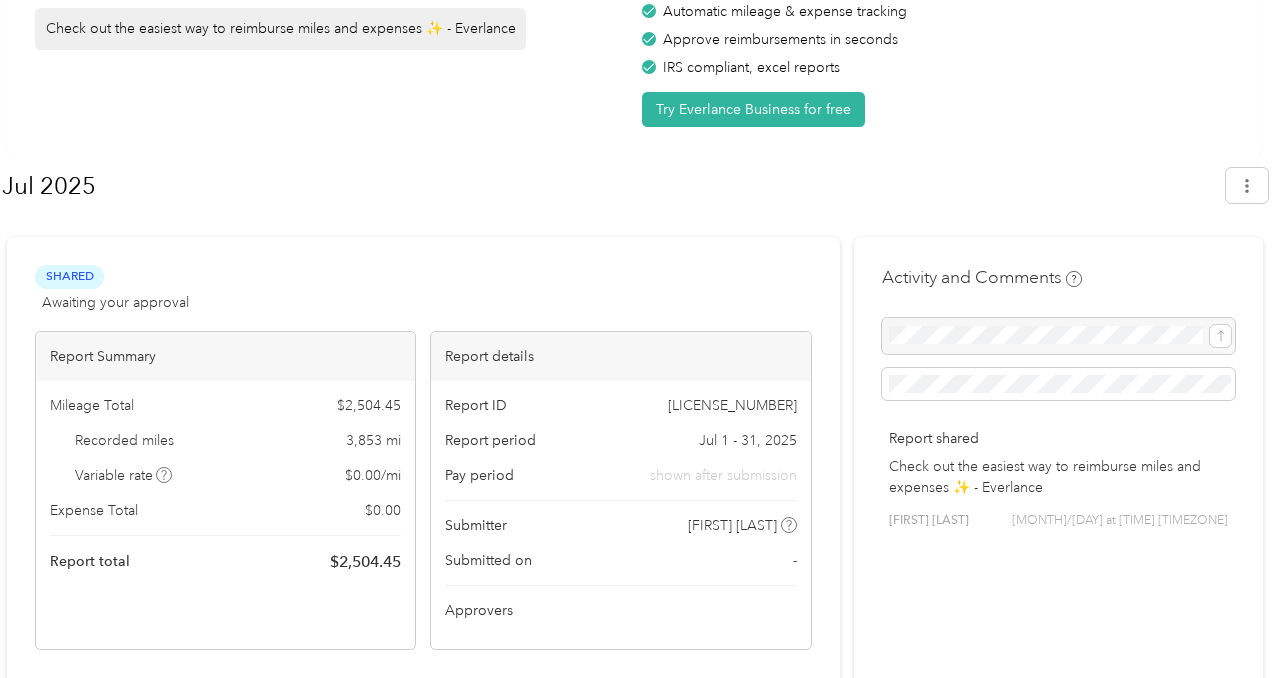 scroll, scrollTop: 0, scrollLeft: 0, axis: both 